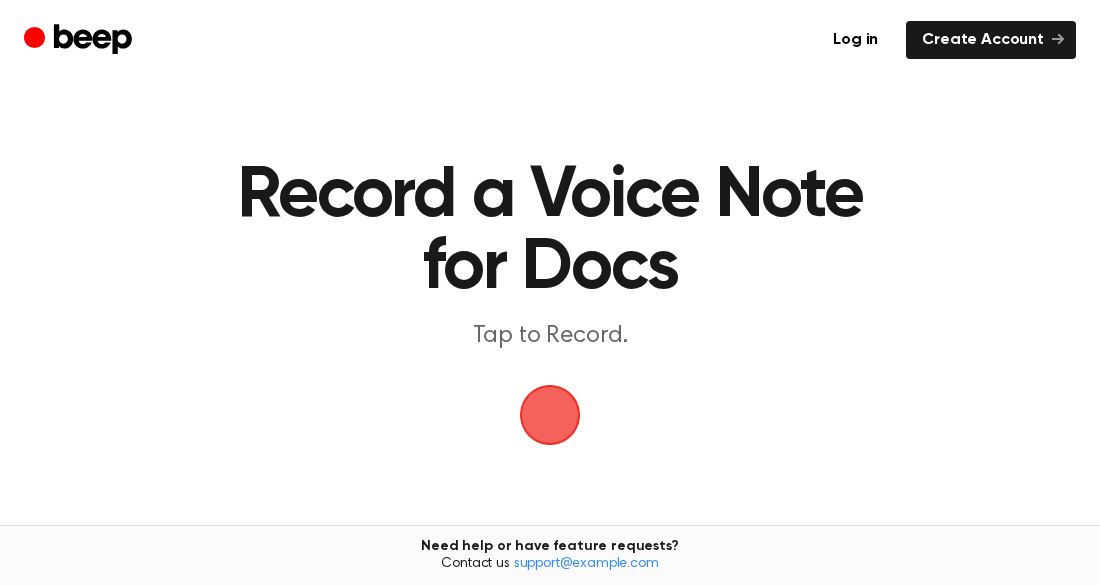scroll, scrollTop: 0, scrollLeft: 0, axis: both 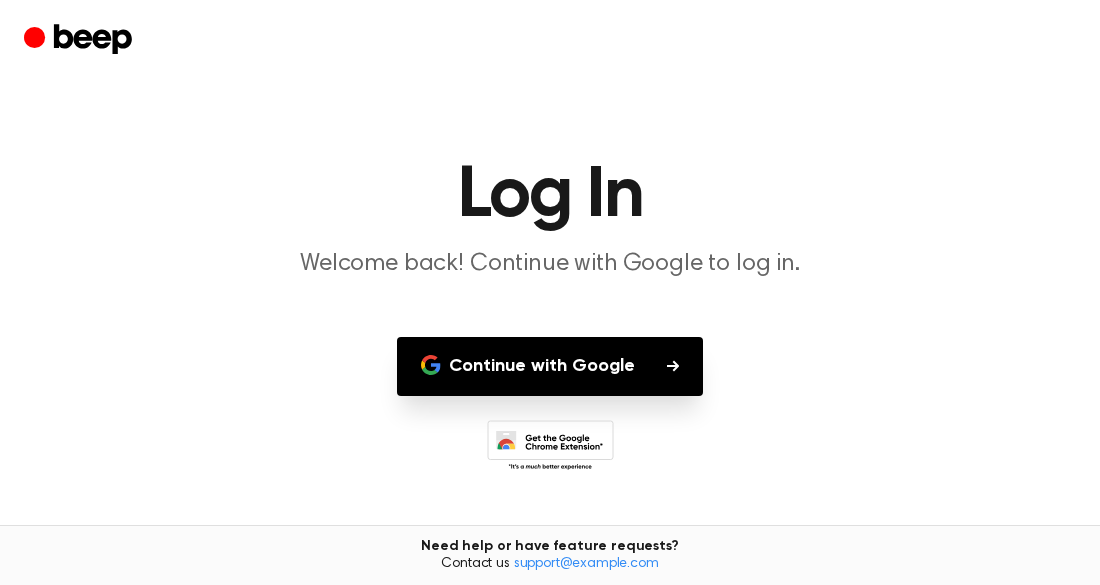 click 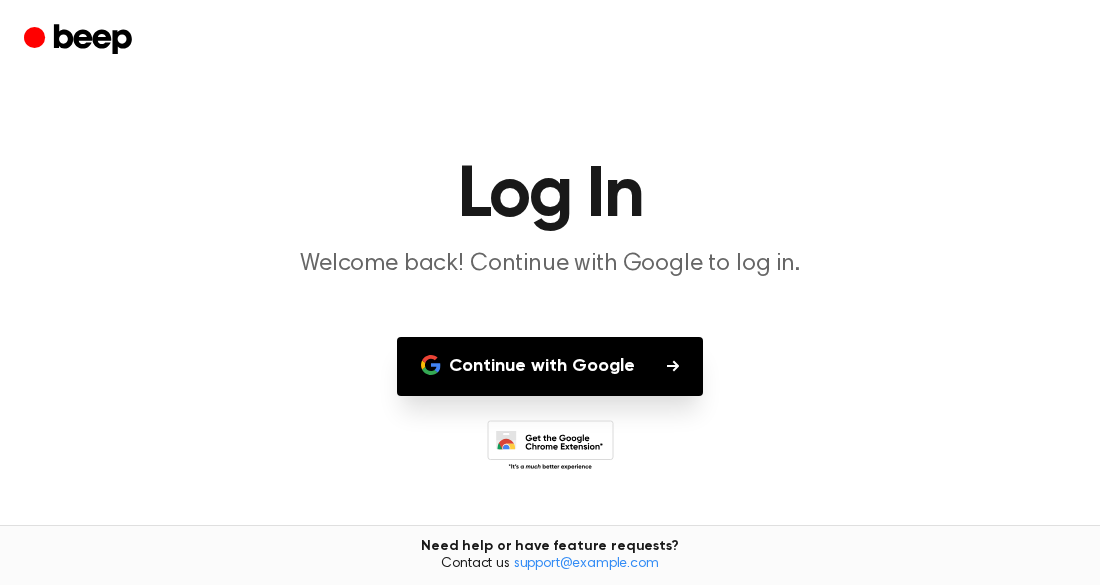 click on "Log In Welcome back! Continue with Google to log in. Continue with Google Don’t have an account? Create an Account By continuing, you agree to our terms of service and privacy policy , and you opt in to receive emails from us. Need help or have feature requests? Contact us support@beepaudio.com" at bounding box center (550, 308) 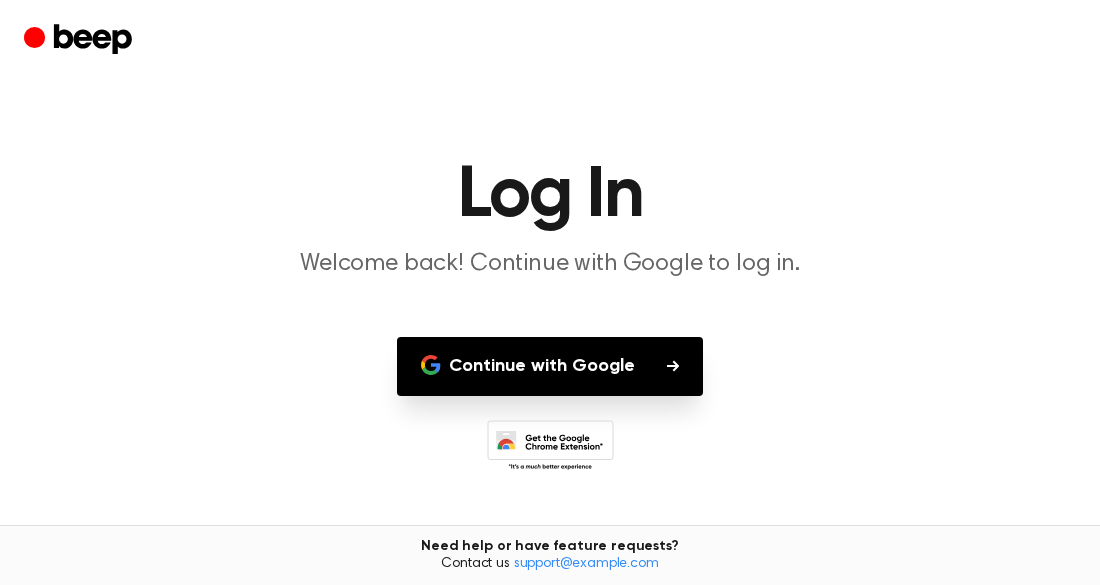 click on "Continue with Google" at bounding box center (550, 366) 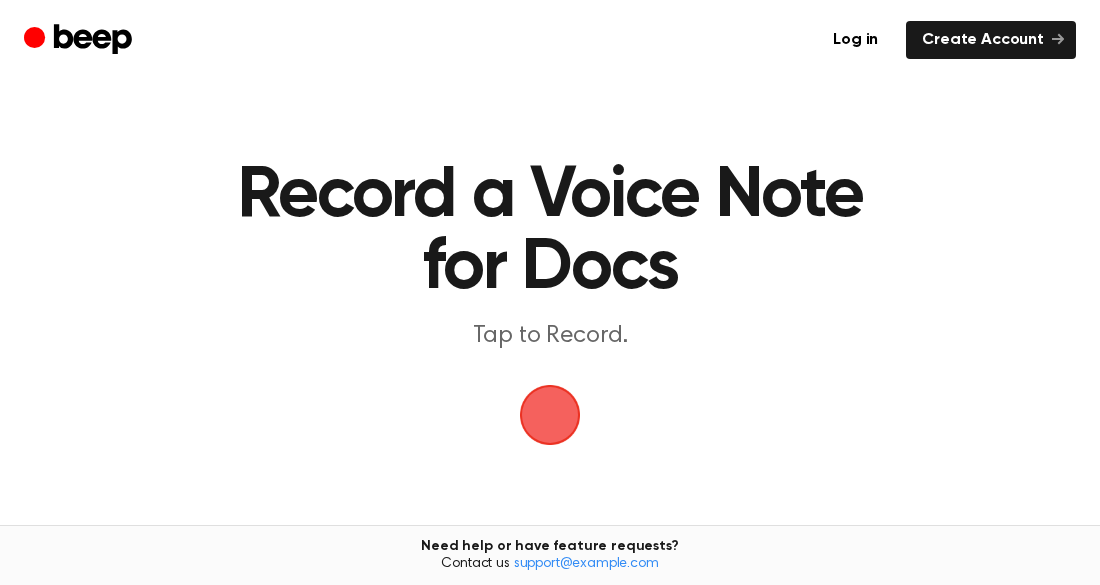 scroll, scrollTop: 0, scrollLeft: 0, axis: both 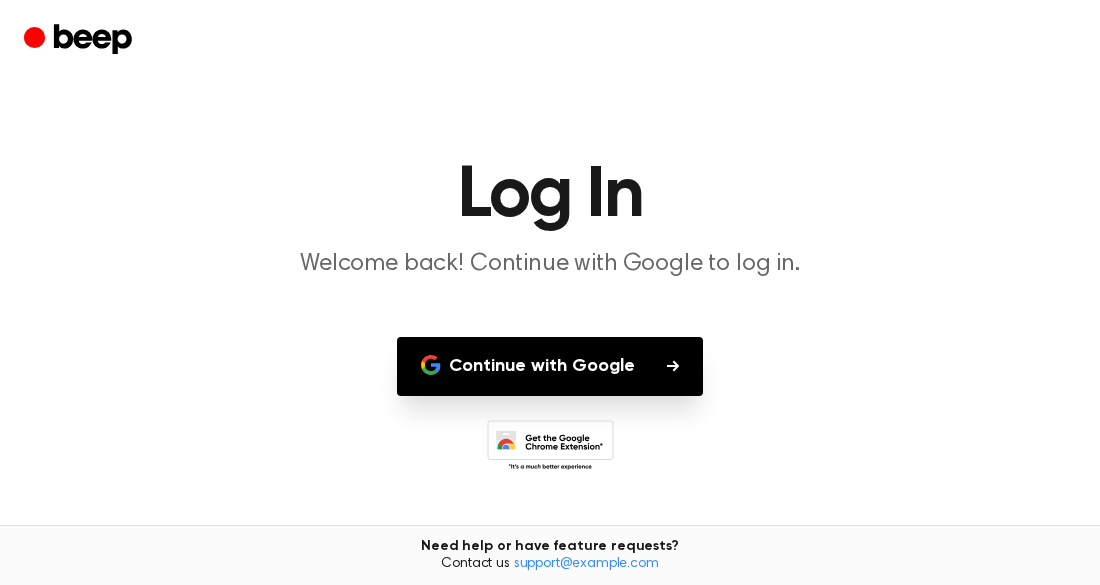 click 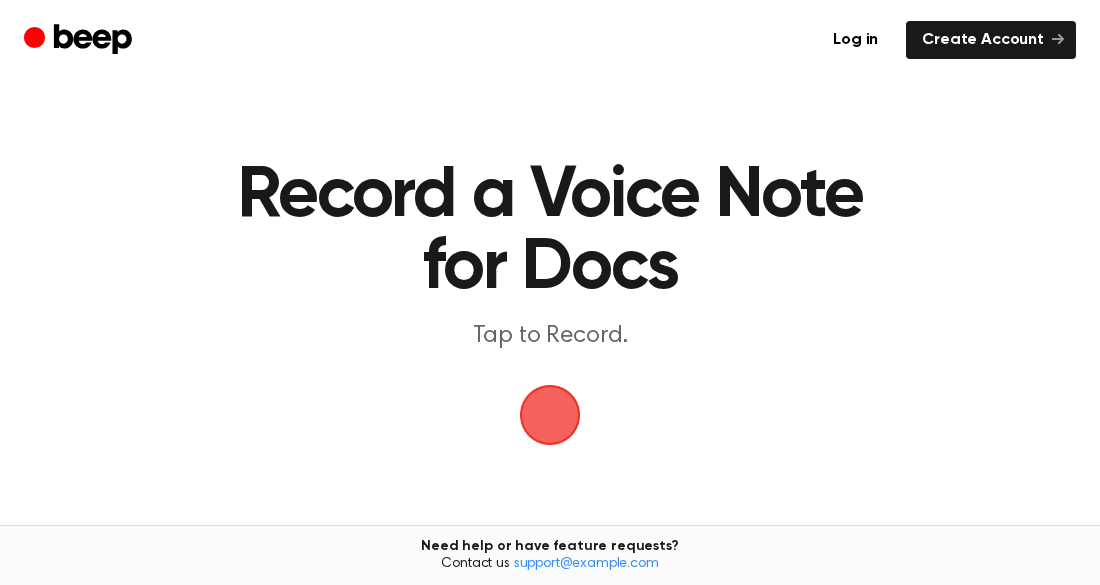 scroll, scrollTop: 0, scrollLeft: 0, axis: both 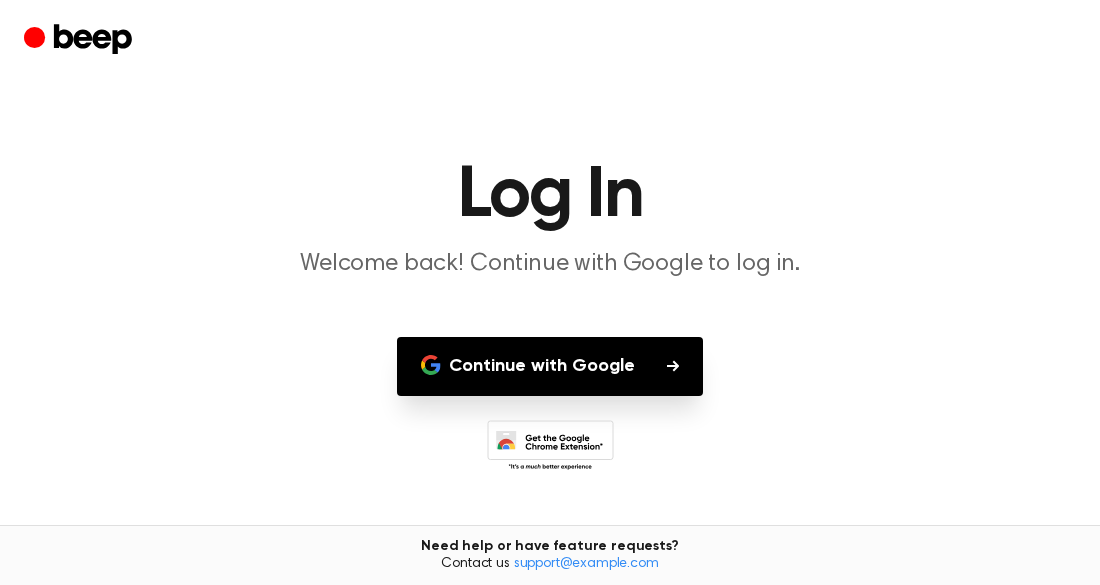 click on "Continue with Google" at bounding box center [550, 366] 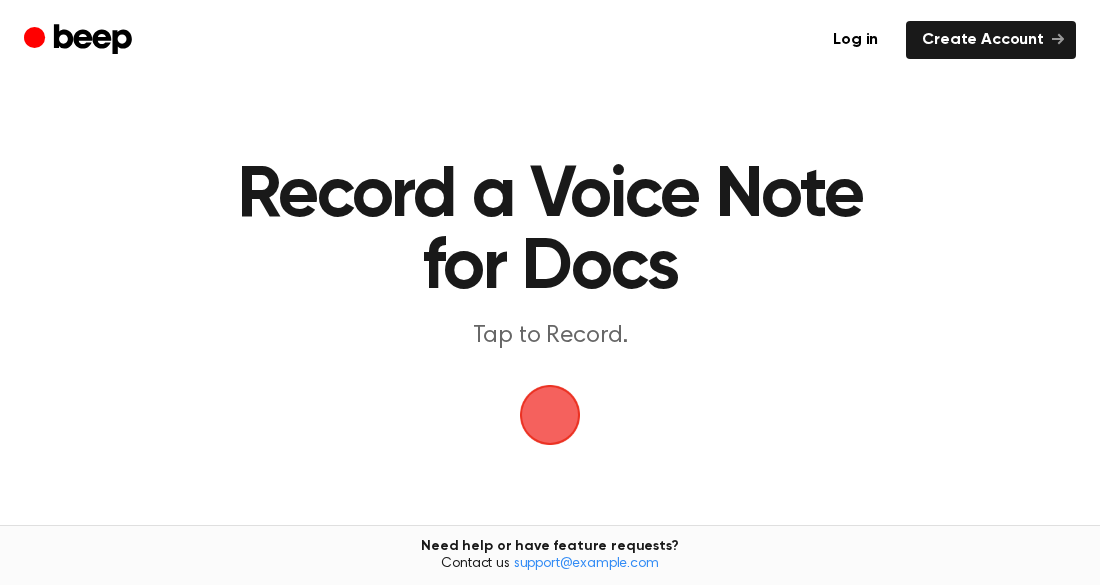 scroll, scrollTop: 0, scrollLeft: 0, axis: both 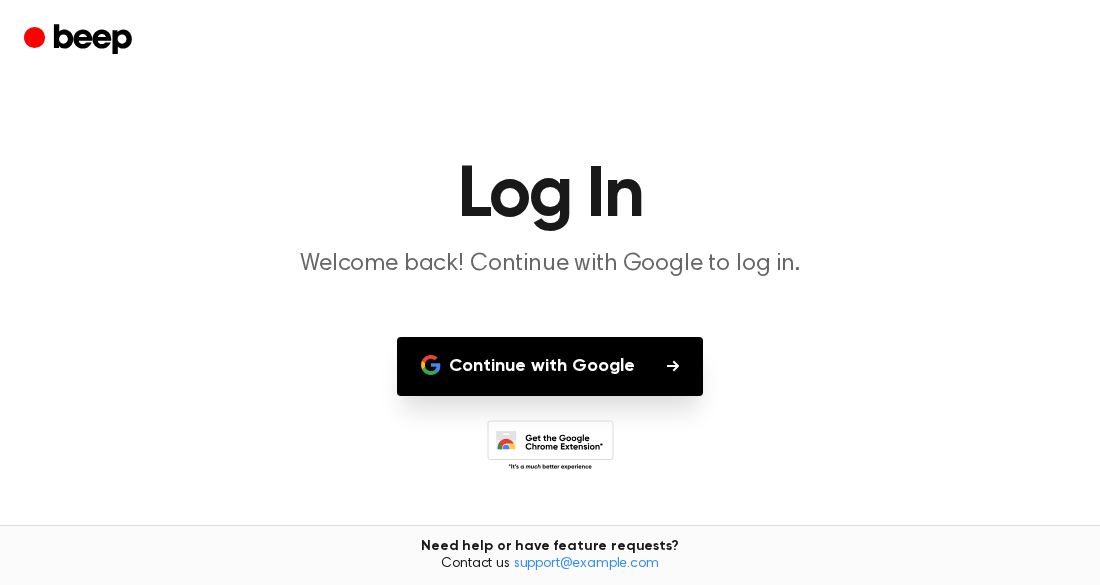click on "Continue with Google" at bounding box center (550, 366) 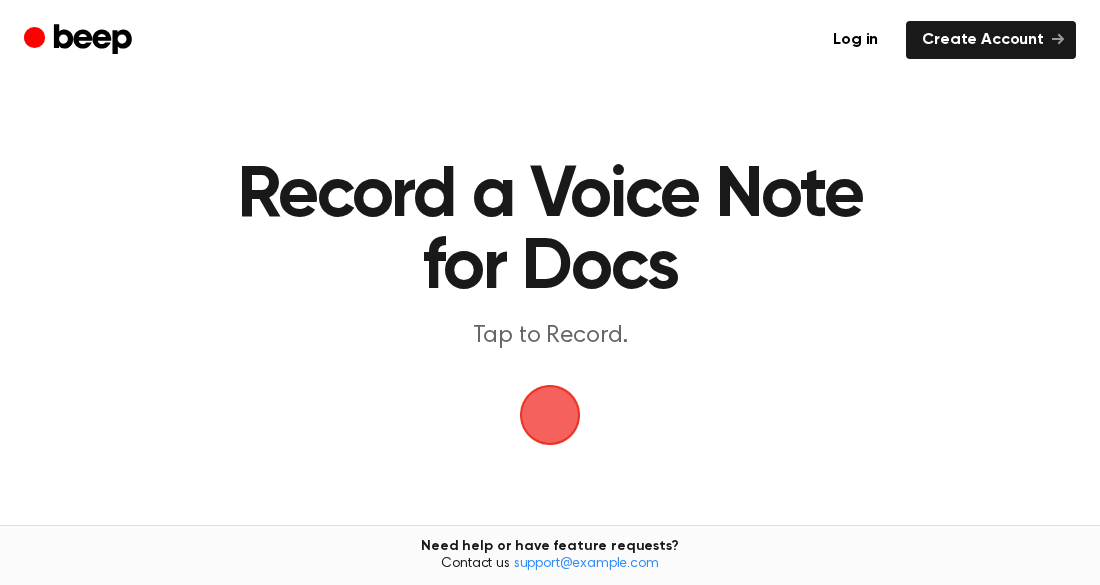 scroll, scrollTop: 0, scrollLeft: 0, axis: both 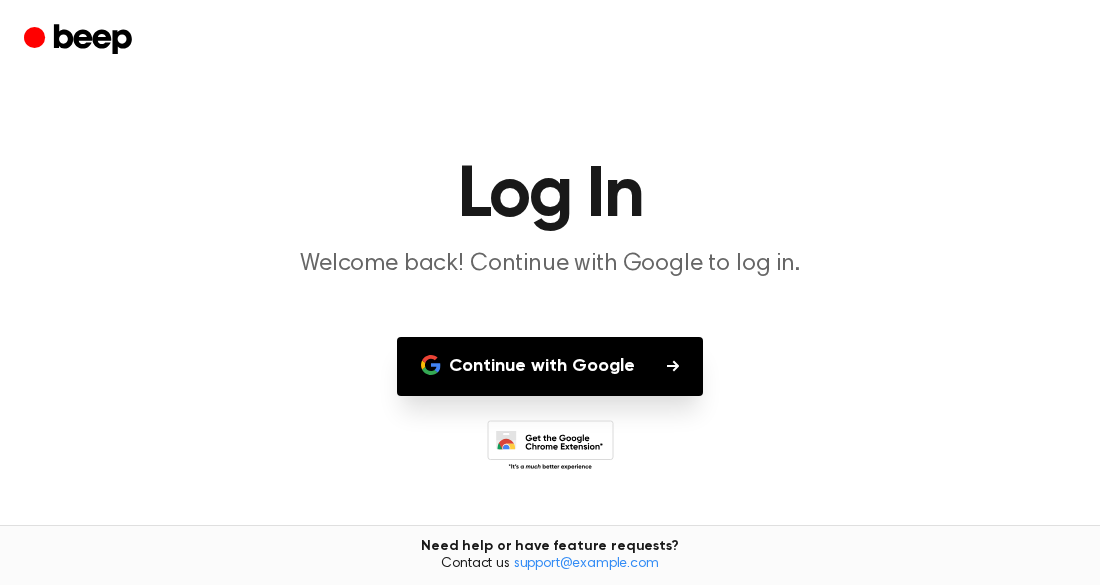 click on "Continue with Google" at bounding box center [550, 366] 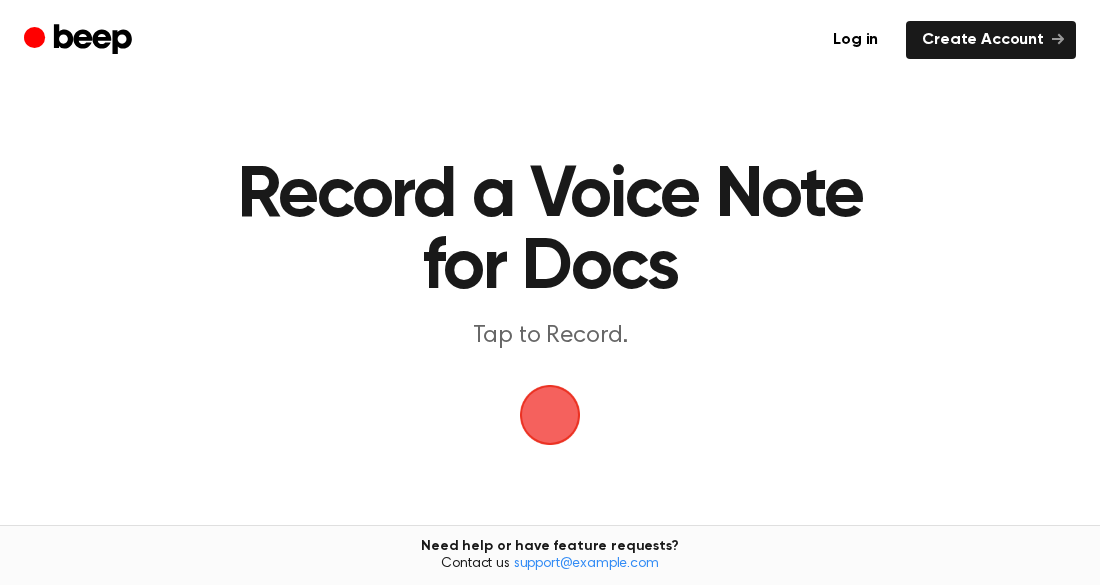 scroll, scrollTop: 0, scrollLeft: 0, axis: both 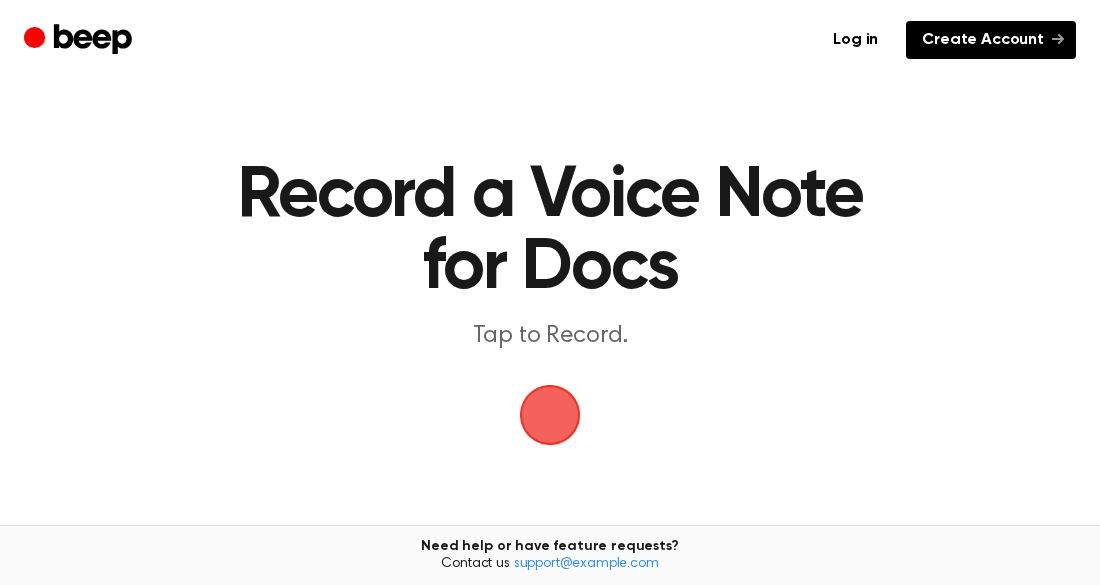 click on "Create Account" at bounding box center [991, 40] 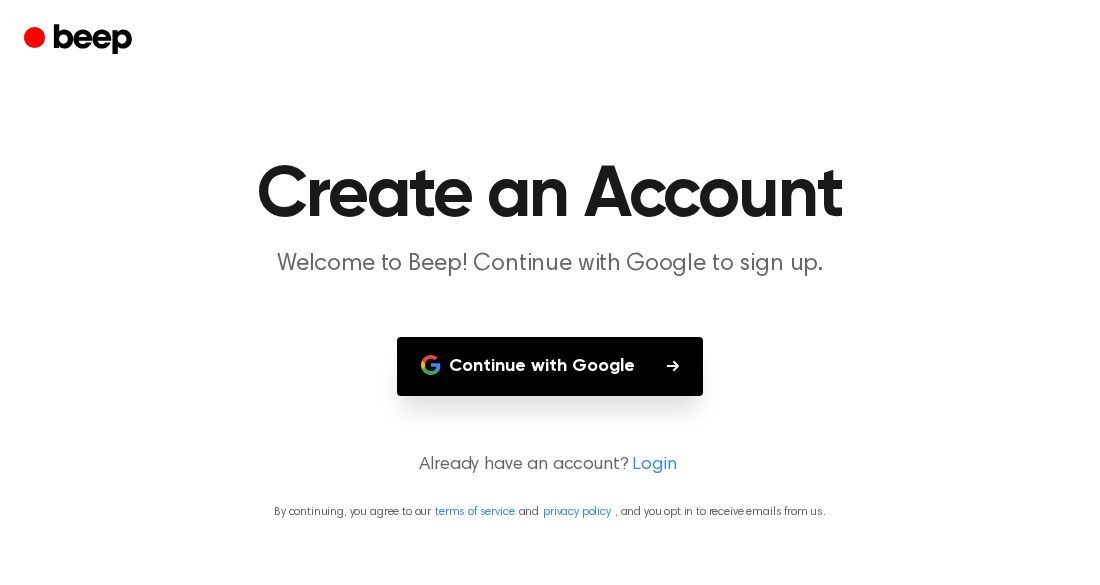 click on "Continue with Google" at bounding box center [550, 366] 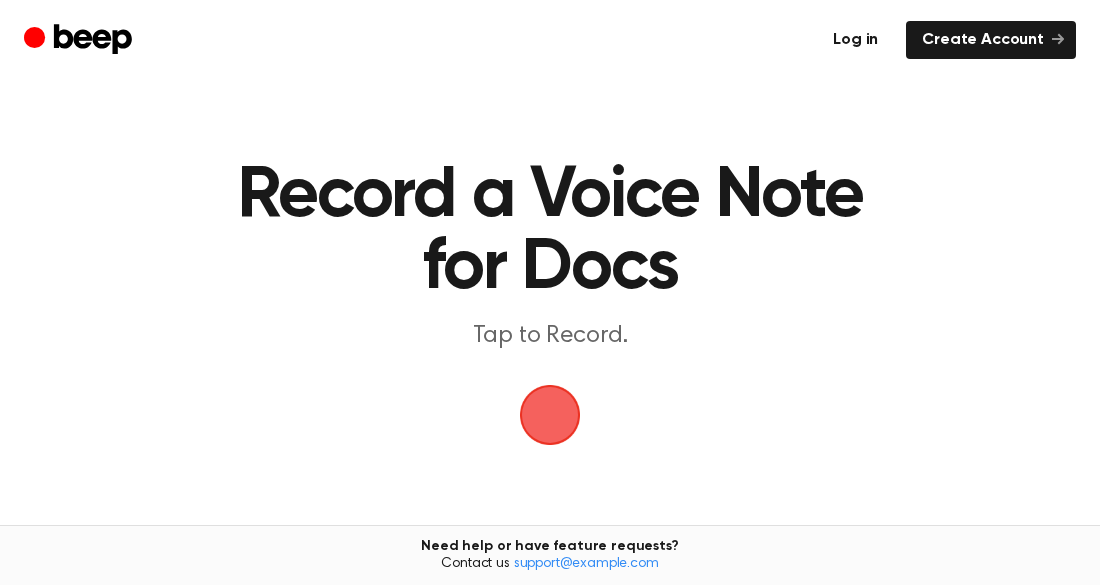 click on "Log in" at bounding box center [855, 40] 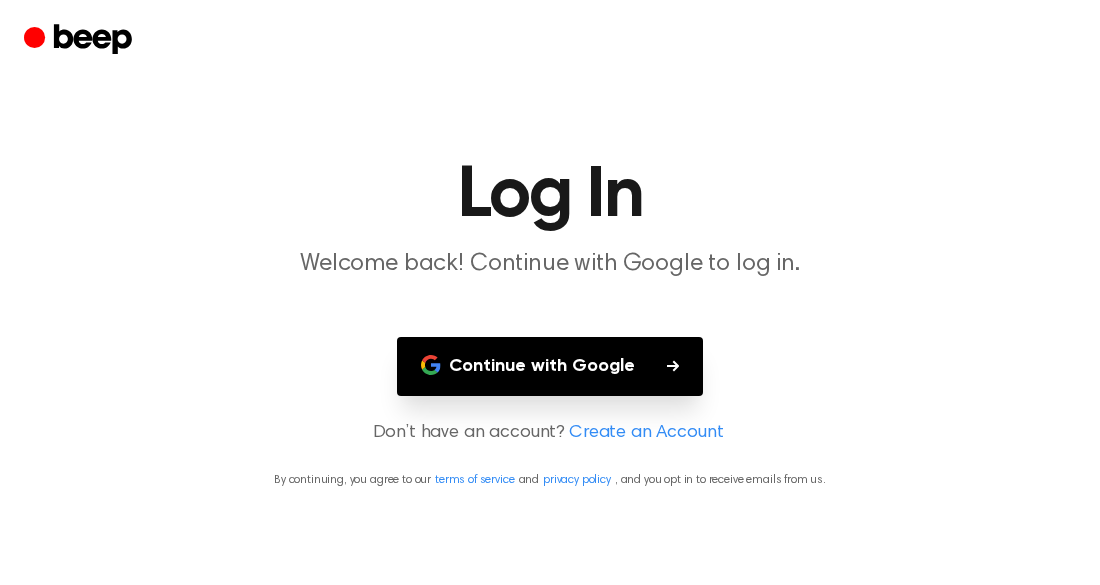 click on "Continue with Google" at bounding box center (550, 366) 